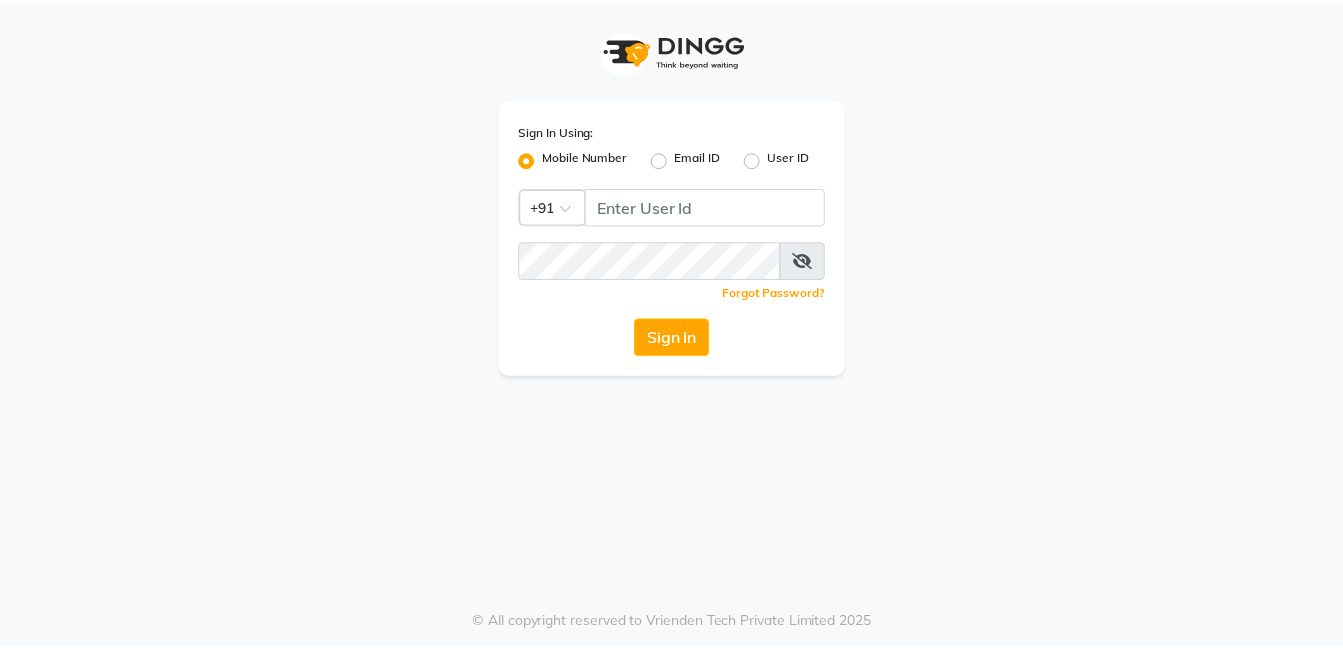 scroll, scrollTop: 0, scrollLeft: 0, axis: both 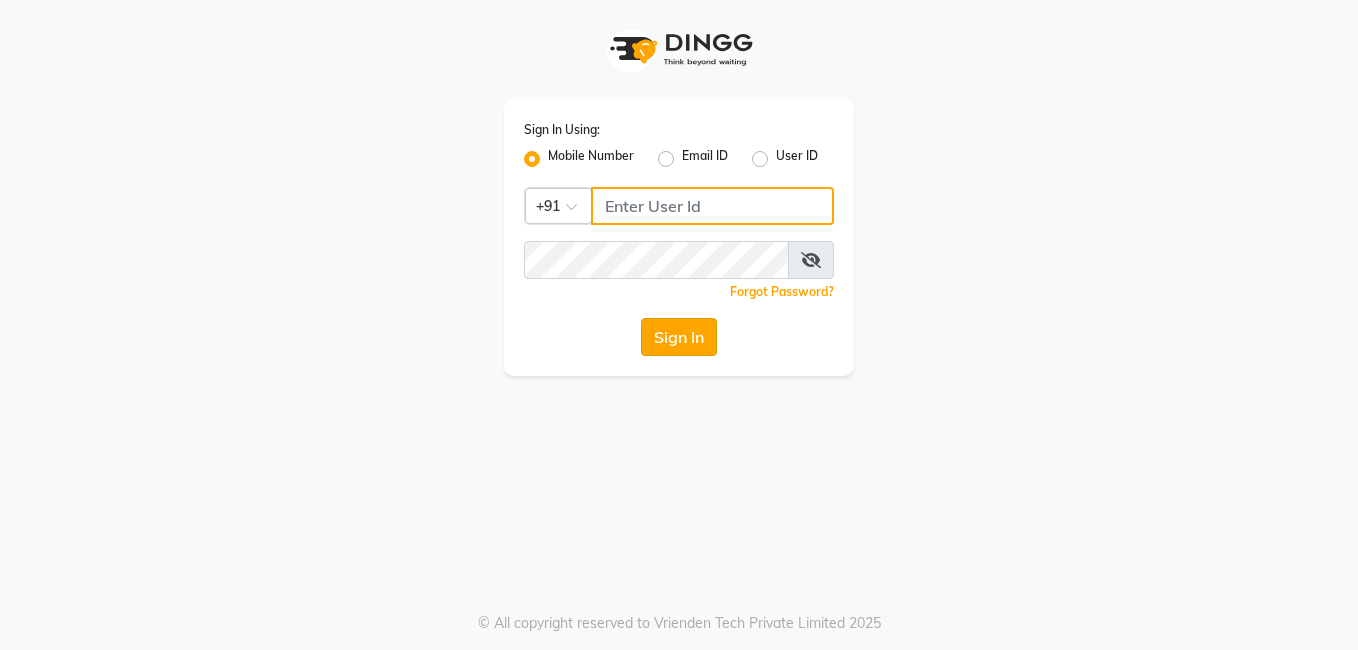 type on "[PHONE]" 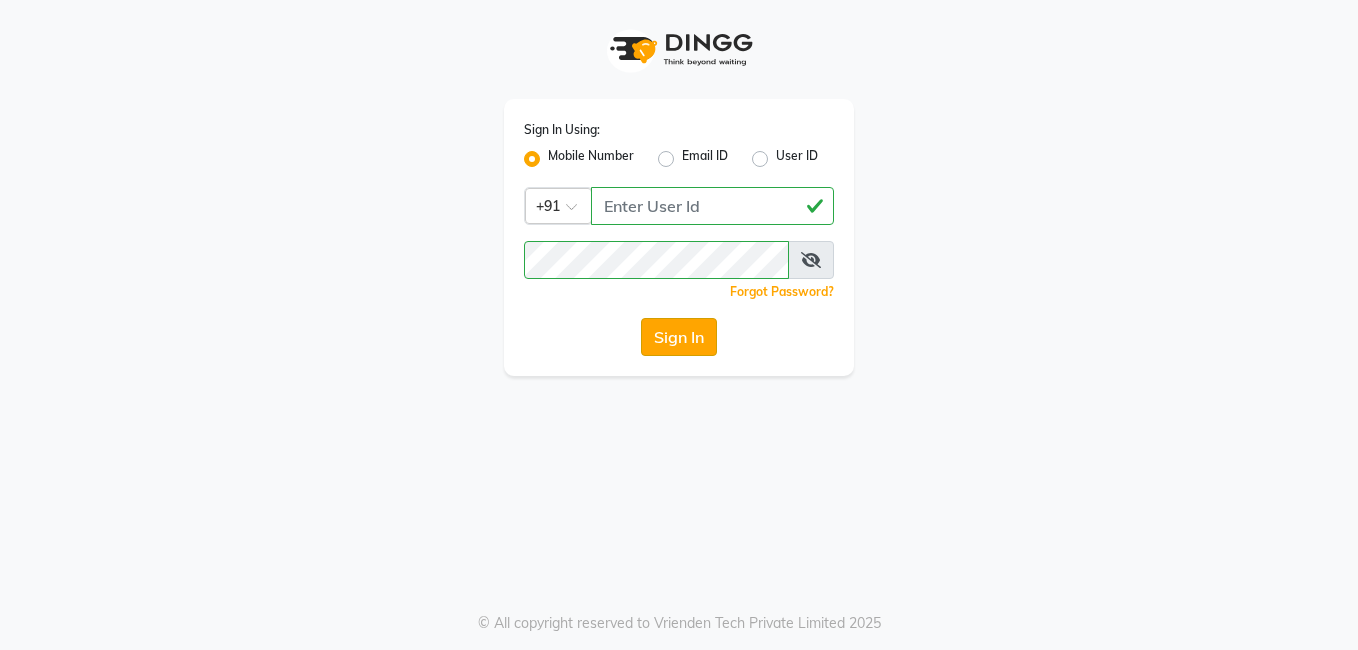 click on "Sign In" 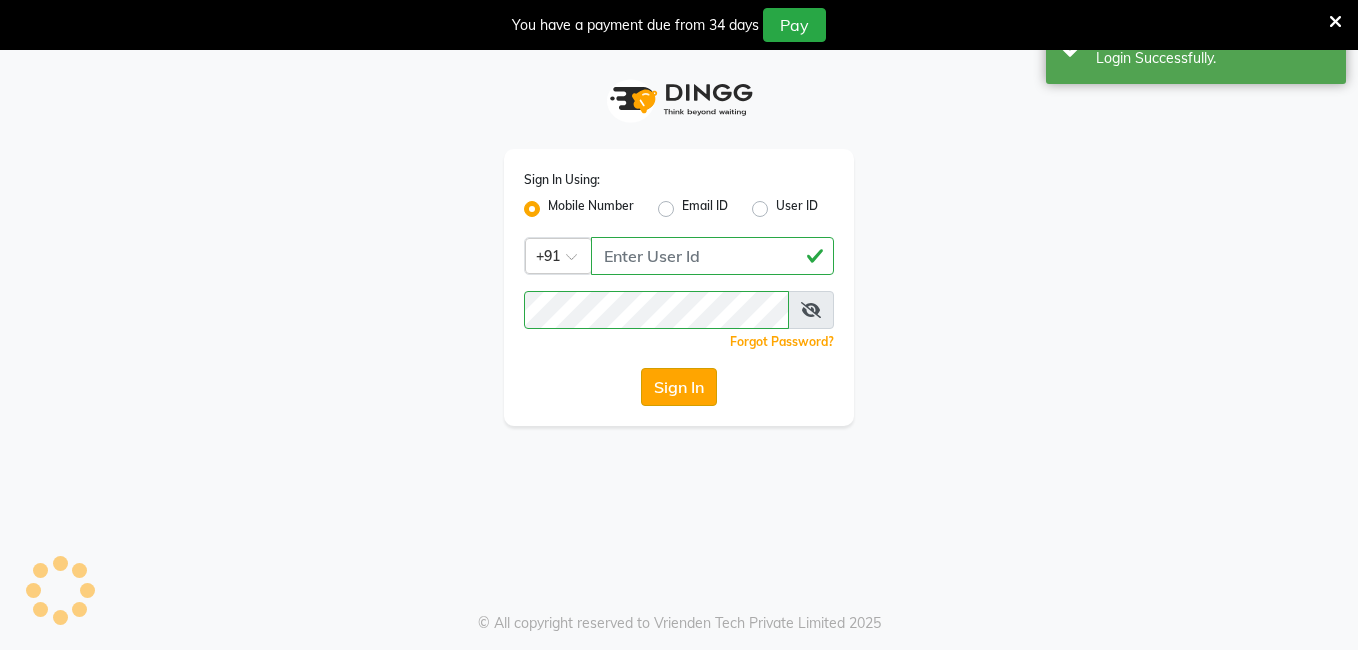 select on "service" 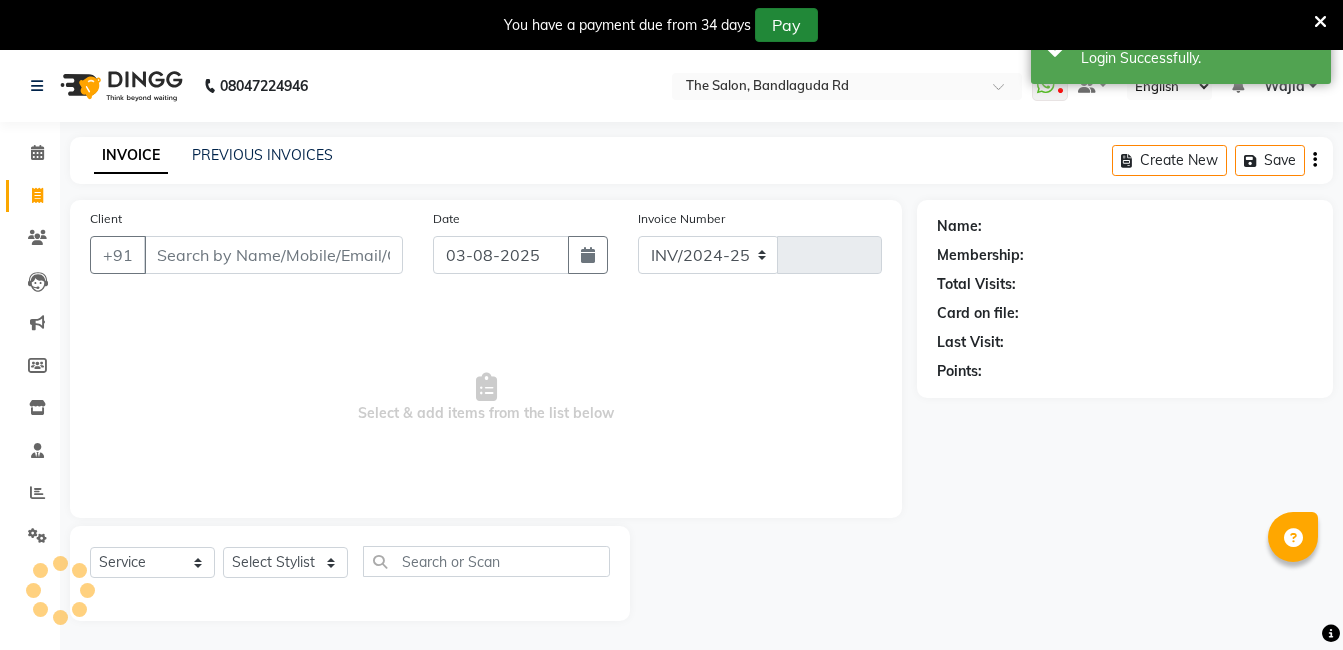 select on "en" 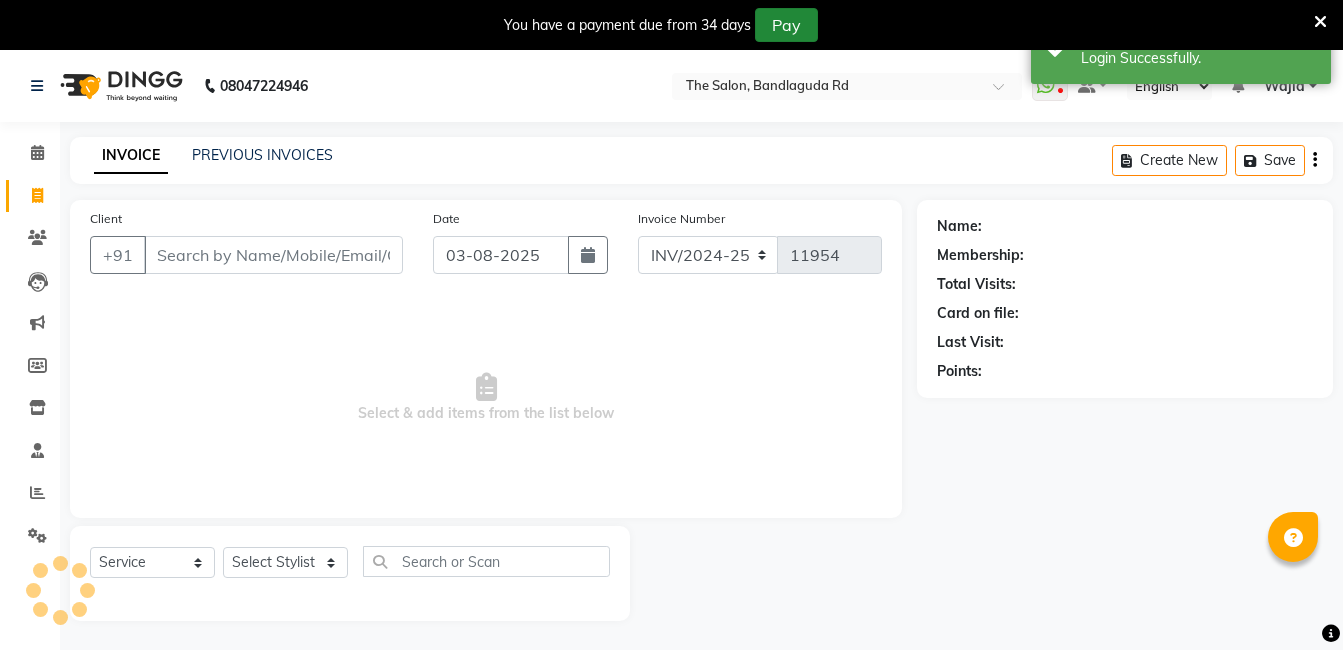 click on "Pay" at bounding box center (786, 25) 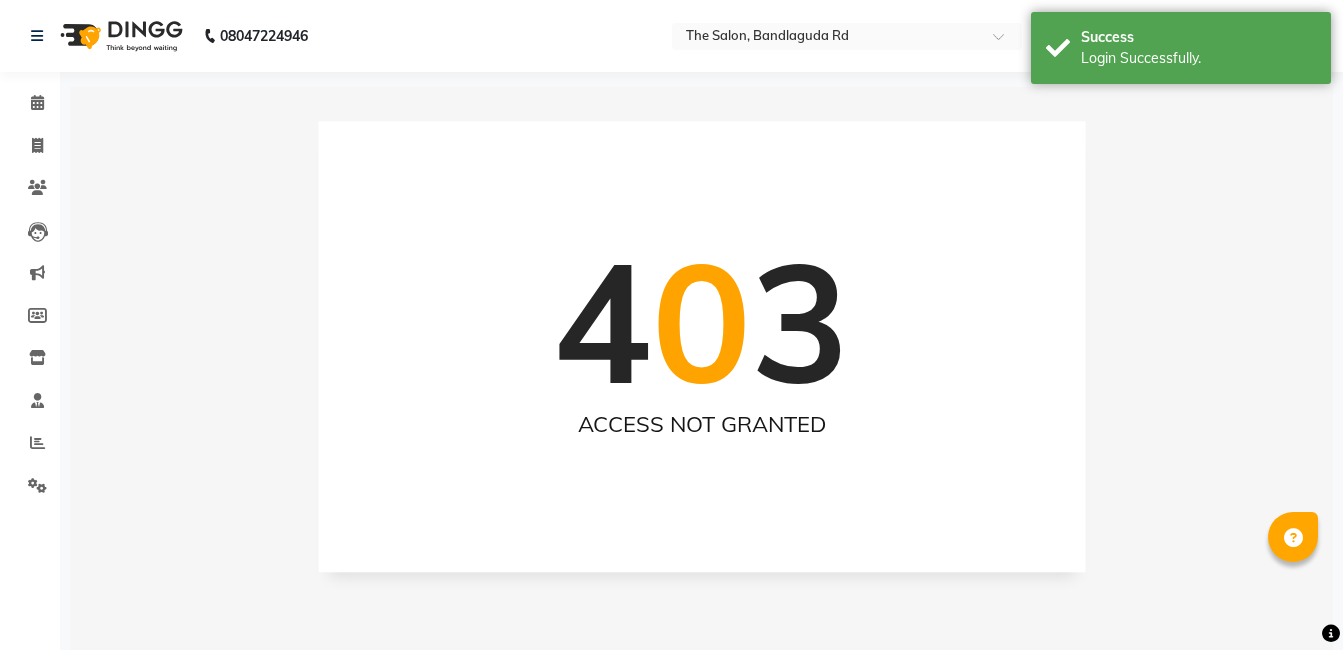 scroll, scrollTop: 0, scrollLeft: 0, axis: both 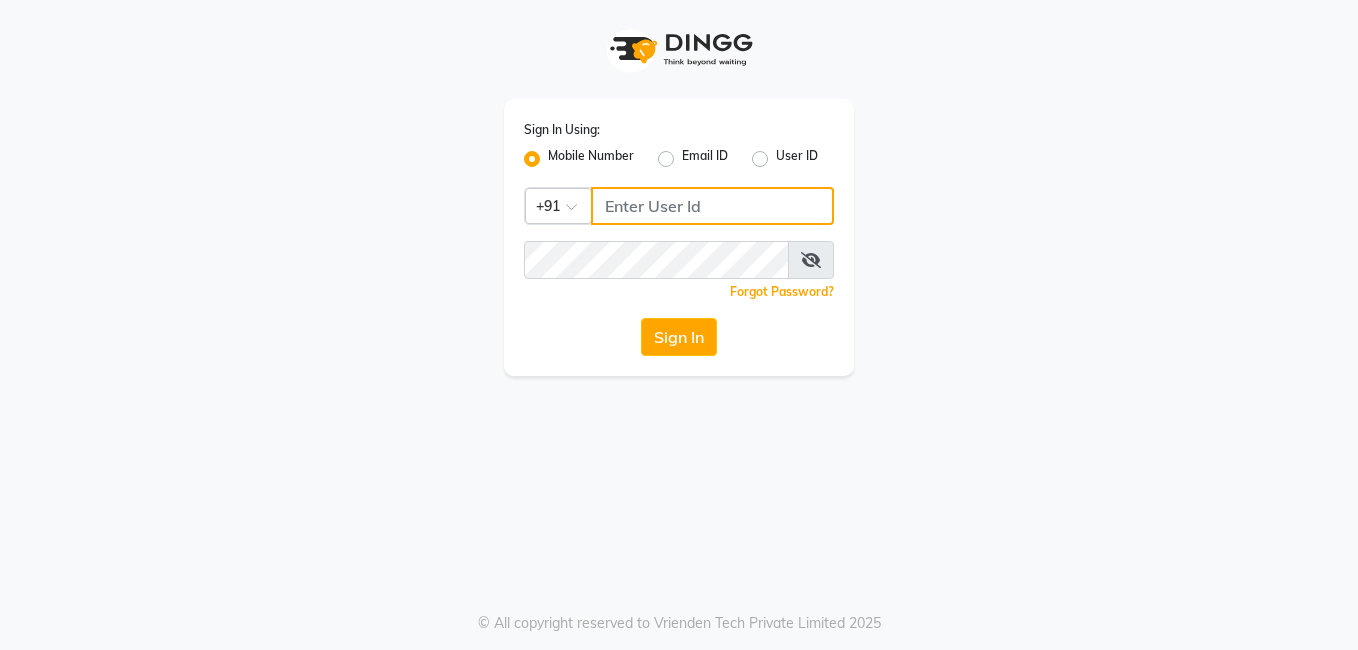 type on "[PHONE]" 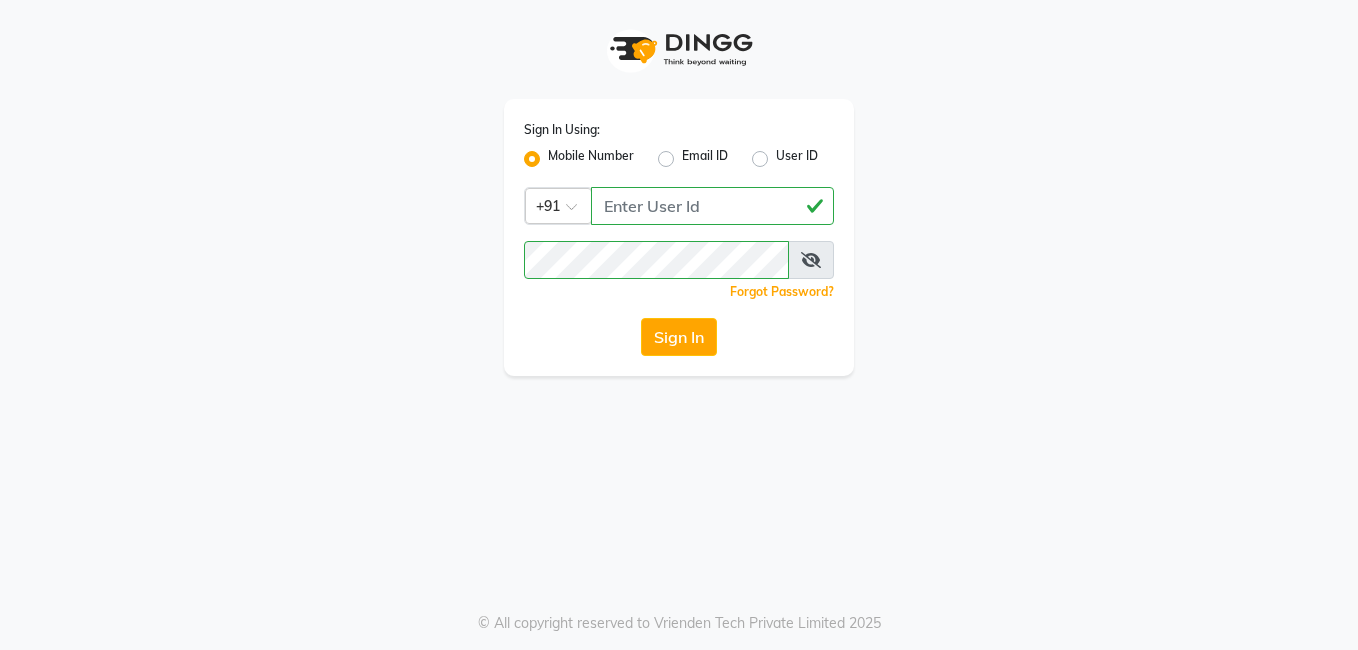 click on "Sign In Using: Mobile Number Email ID User ID Country Code × +91 [PHONE]  Remember me Forgot Password?  Sign In" 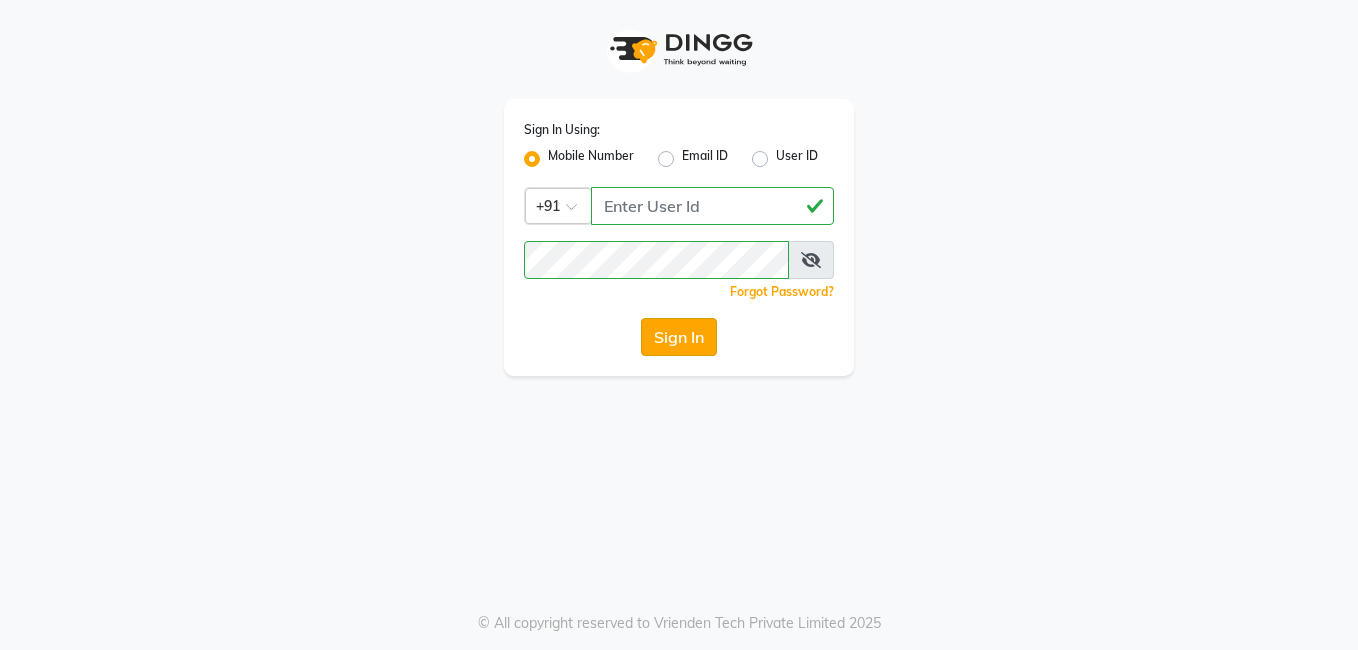 click on "Sign In" 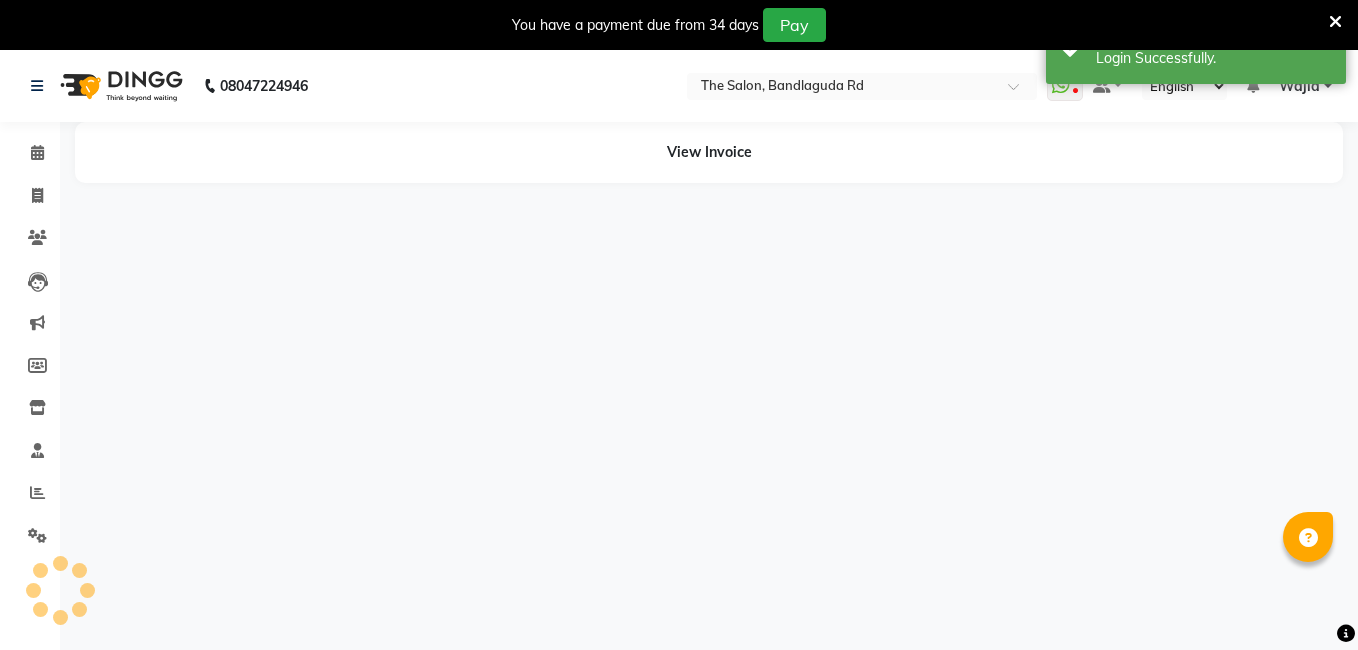 select on "en" 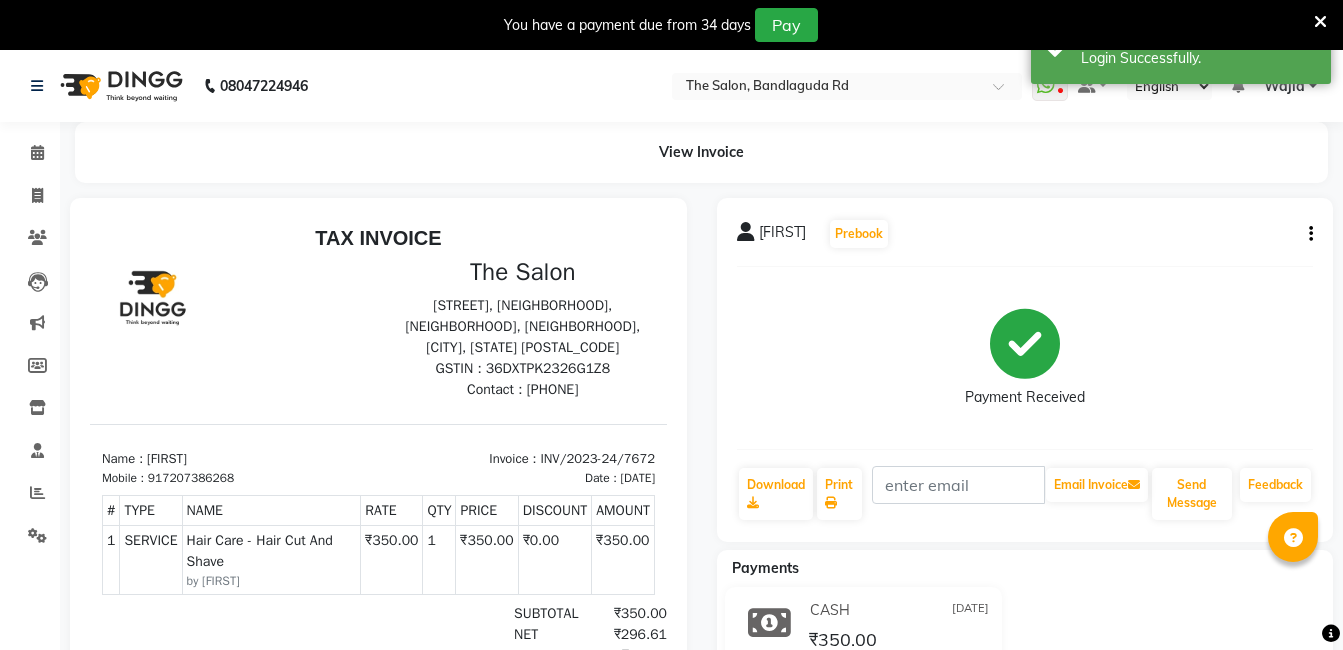 scroll, scrollTop: 0, scrollLeft: 0, axis: both 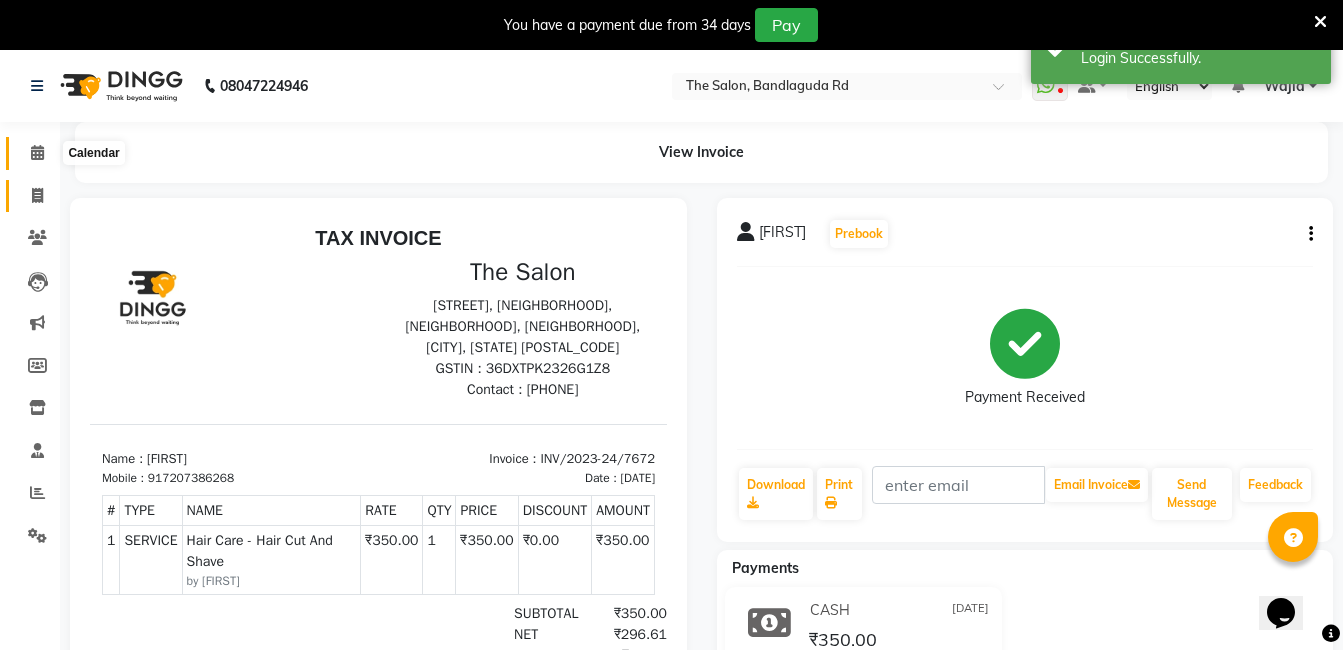 drag, startPoint x: 35, startPoint y: 148, endPoint x: 53, endPoint y: 198, distance: 53.14132 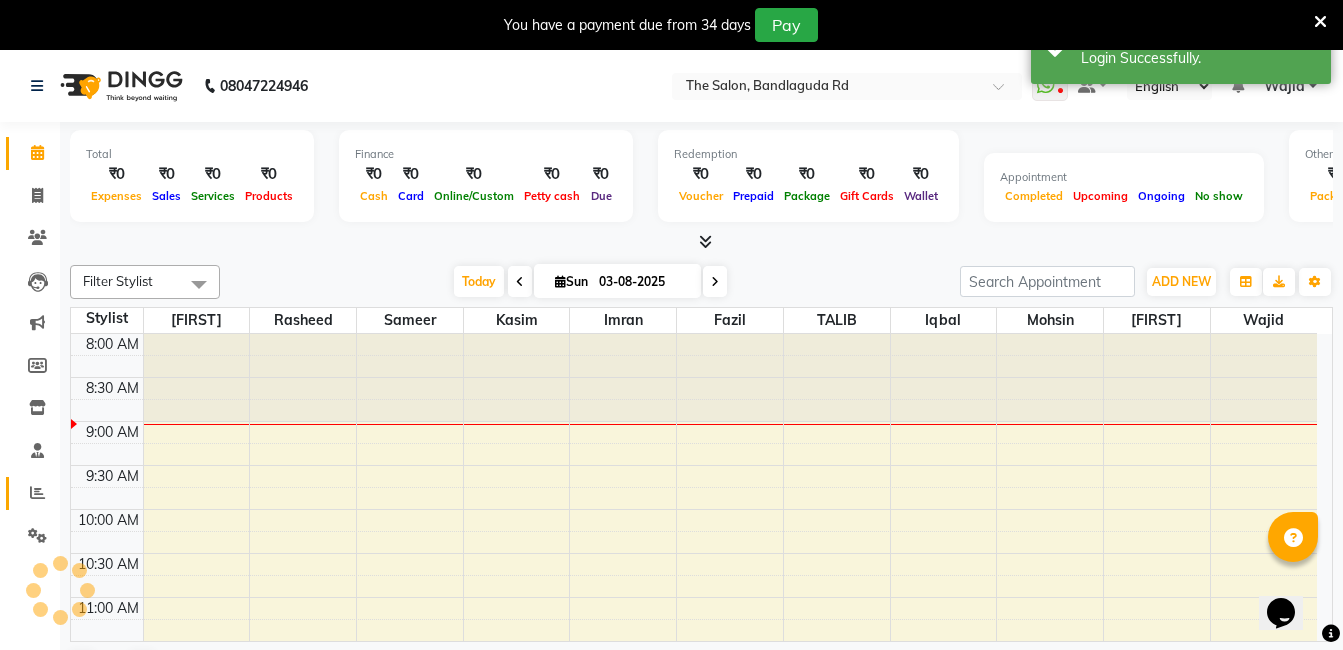 scroll, scrollTop: 0, scrollLeft: 0, axis: both 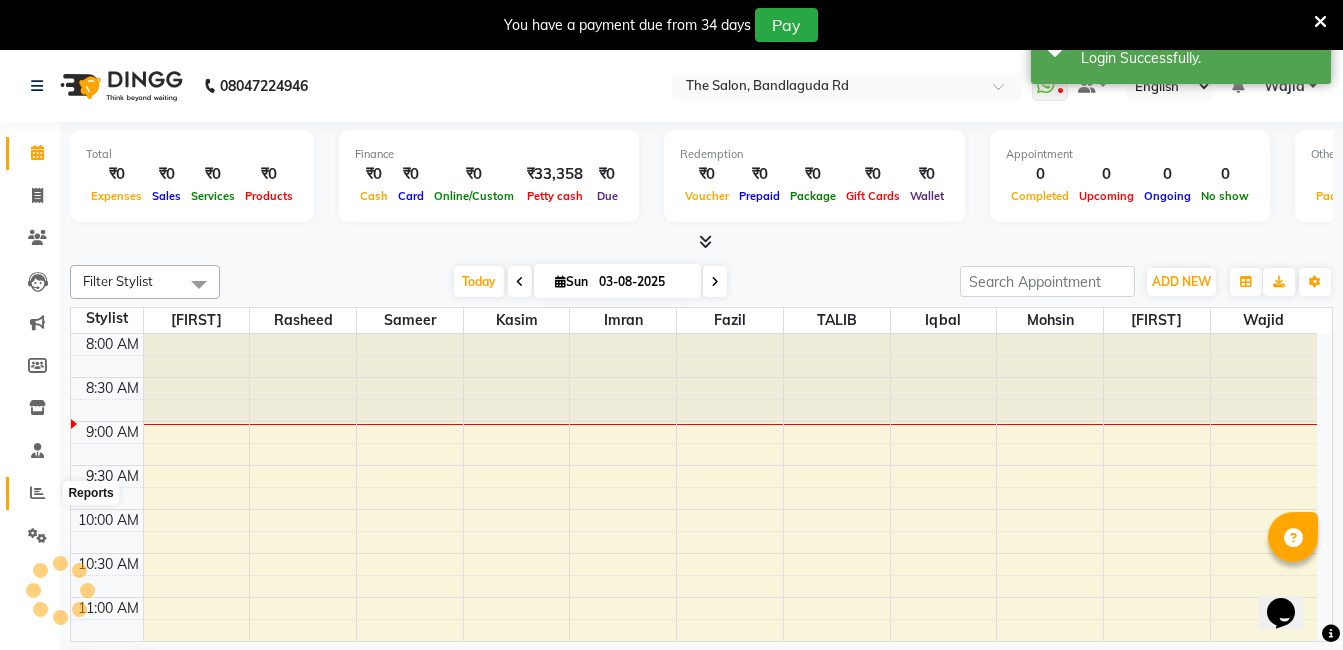 click 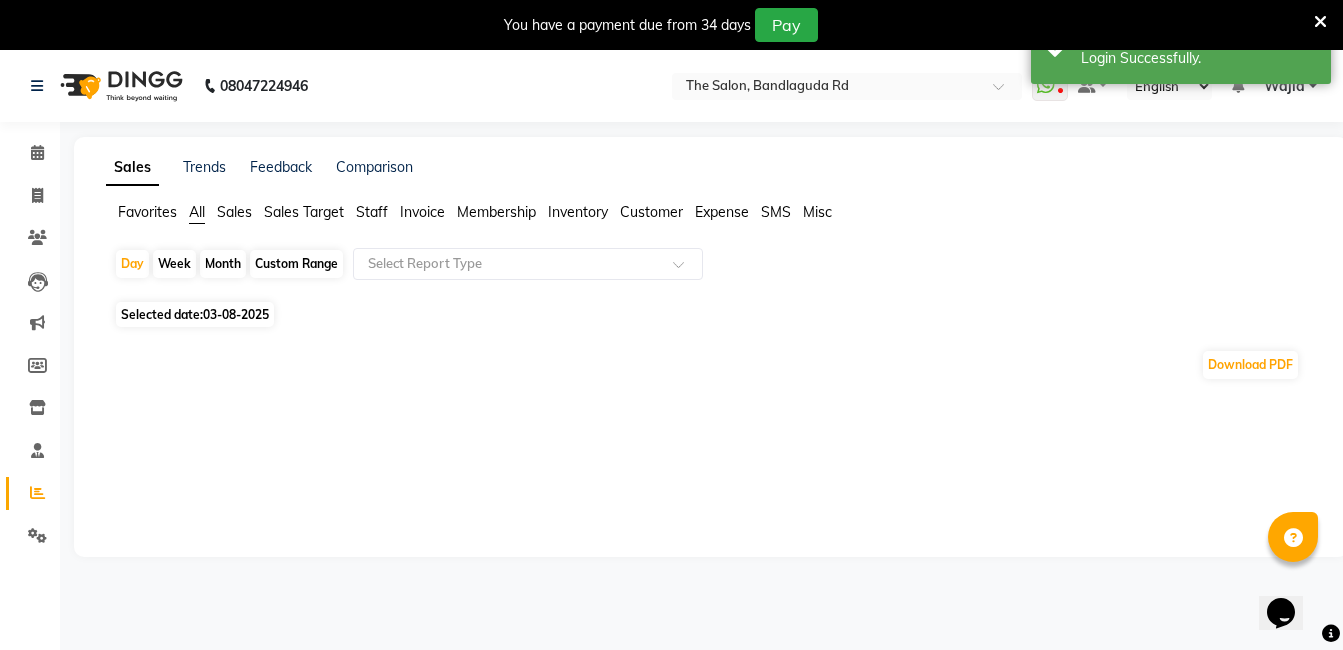 click on "Month" 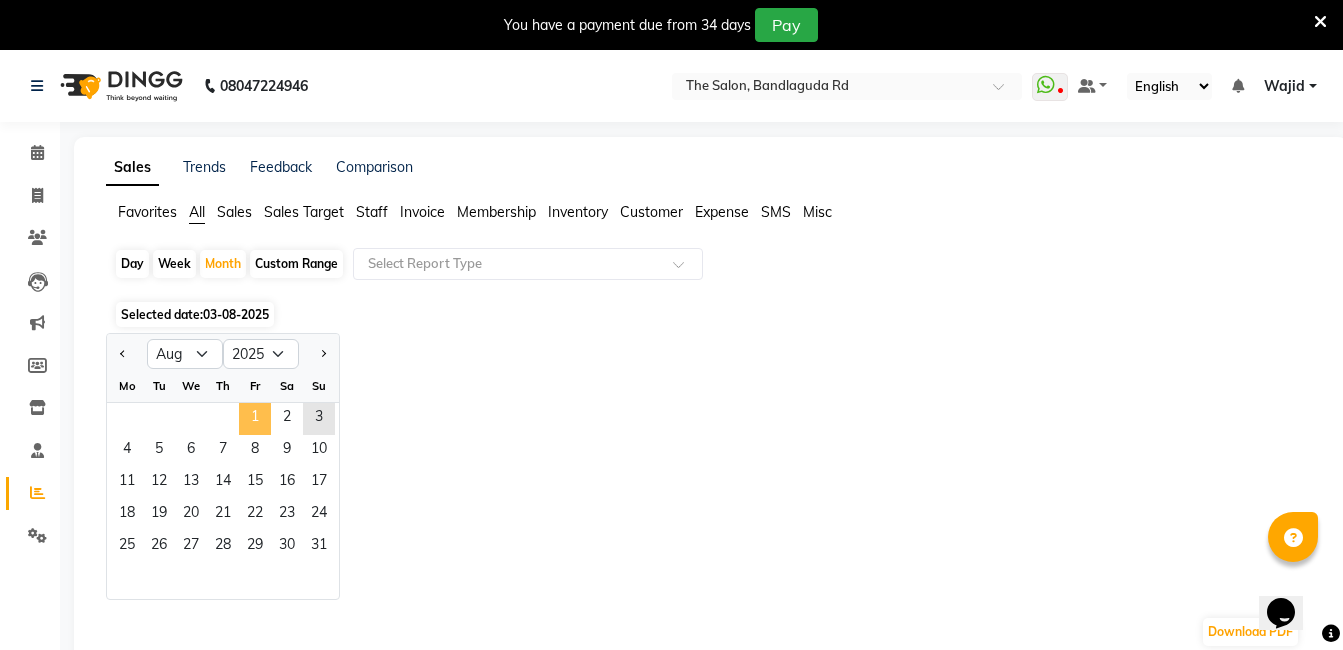 click on "1" 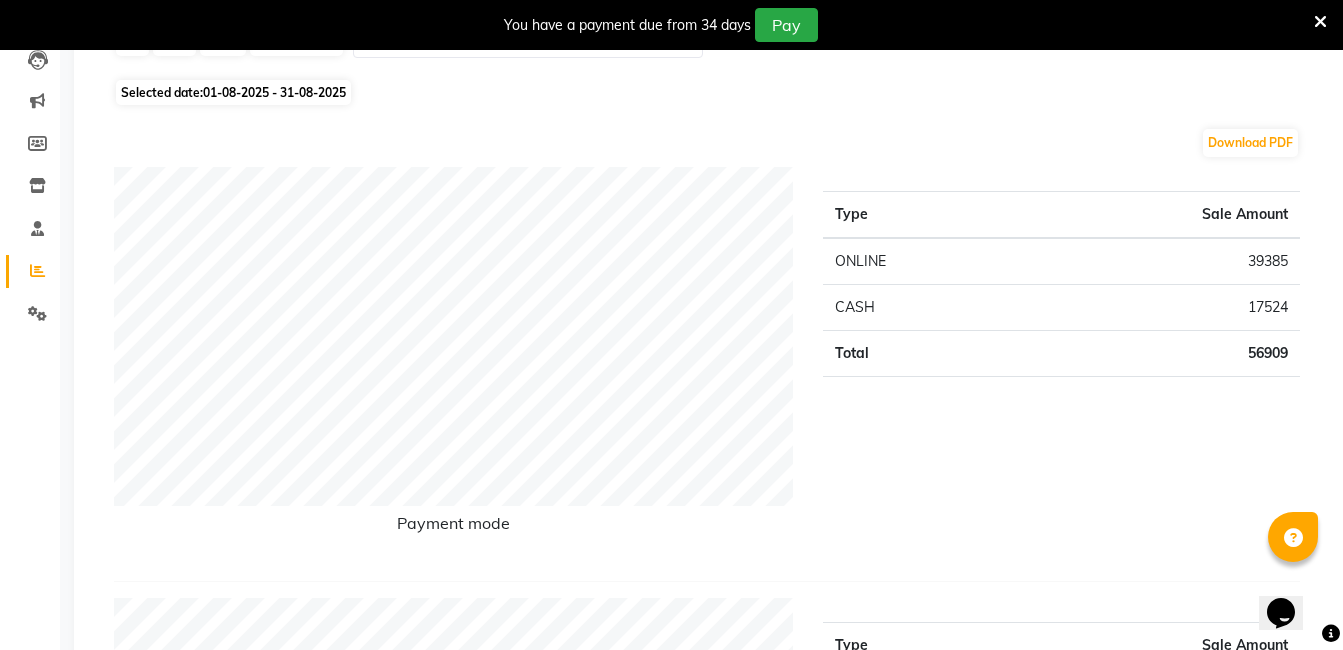 scroll, scrollTop: 228, scrollLeft: 0, axis: vertical 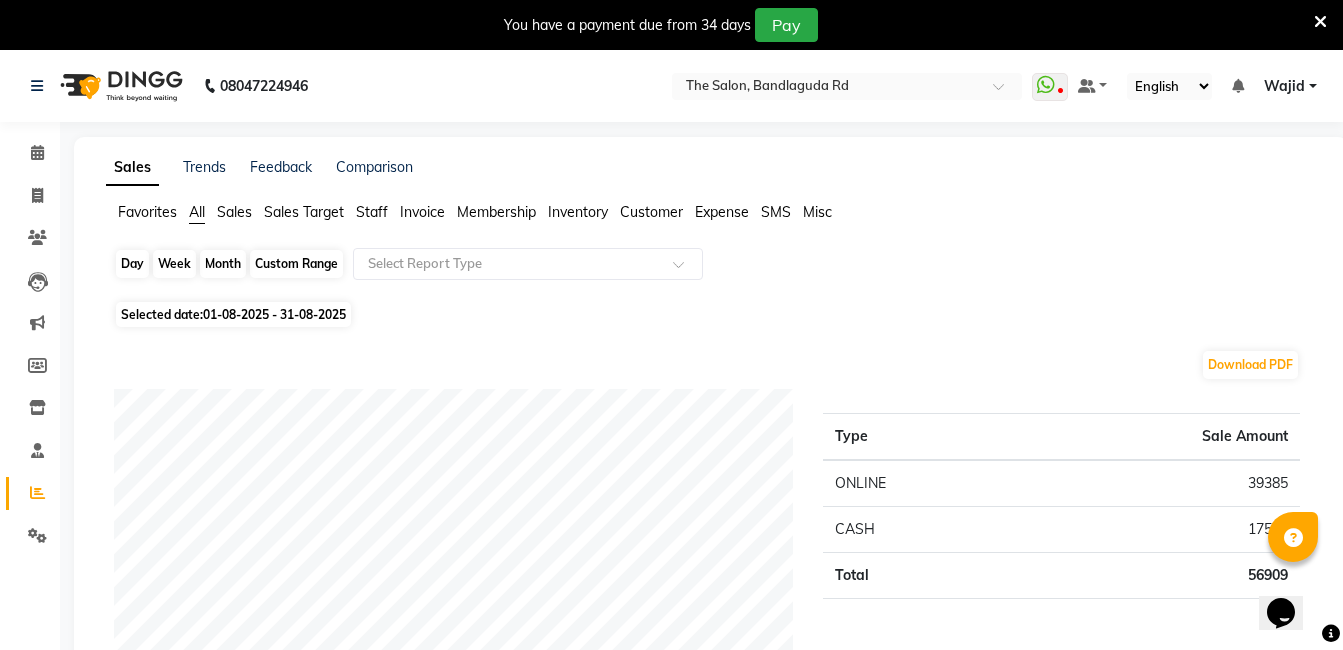 click on "Month" 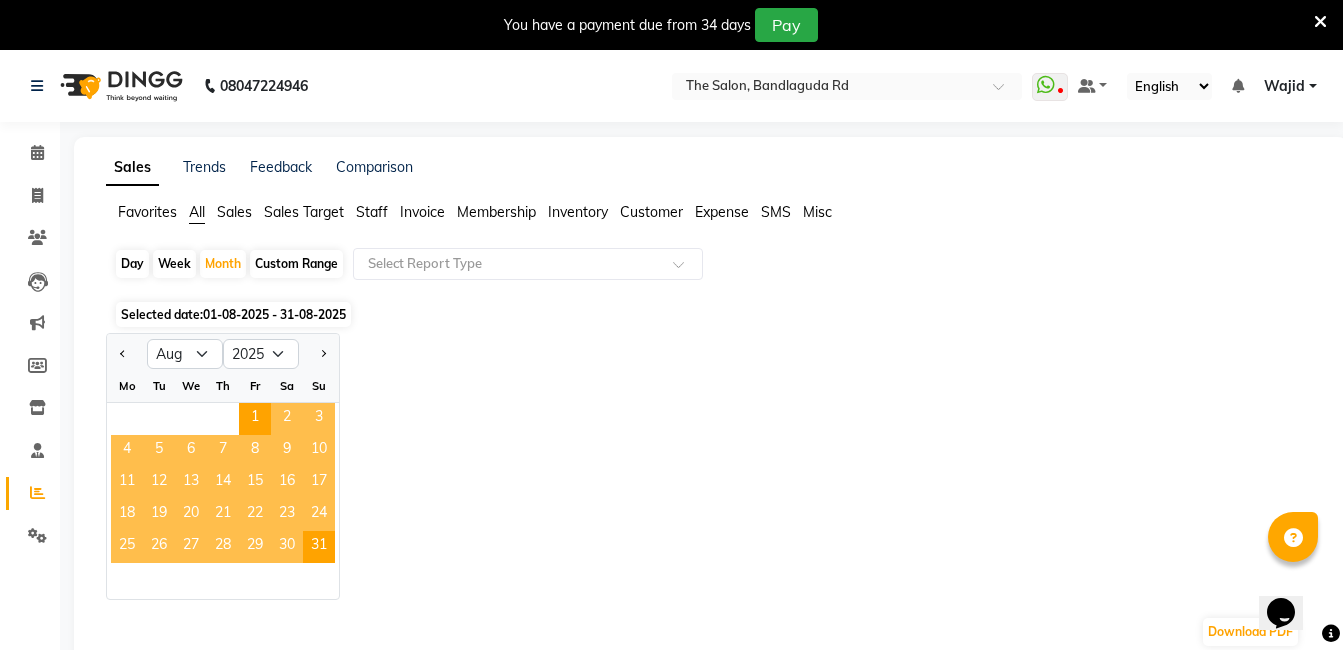 click on "3" 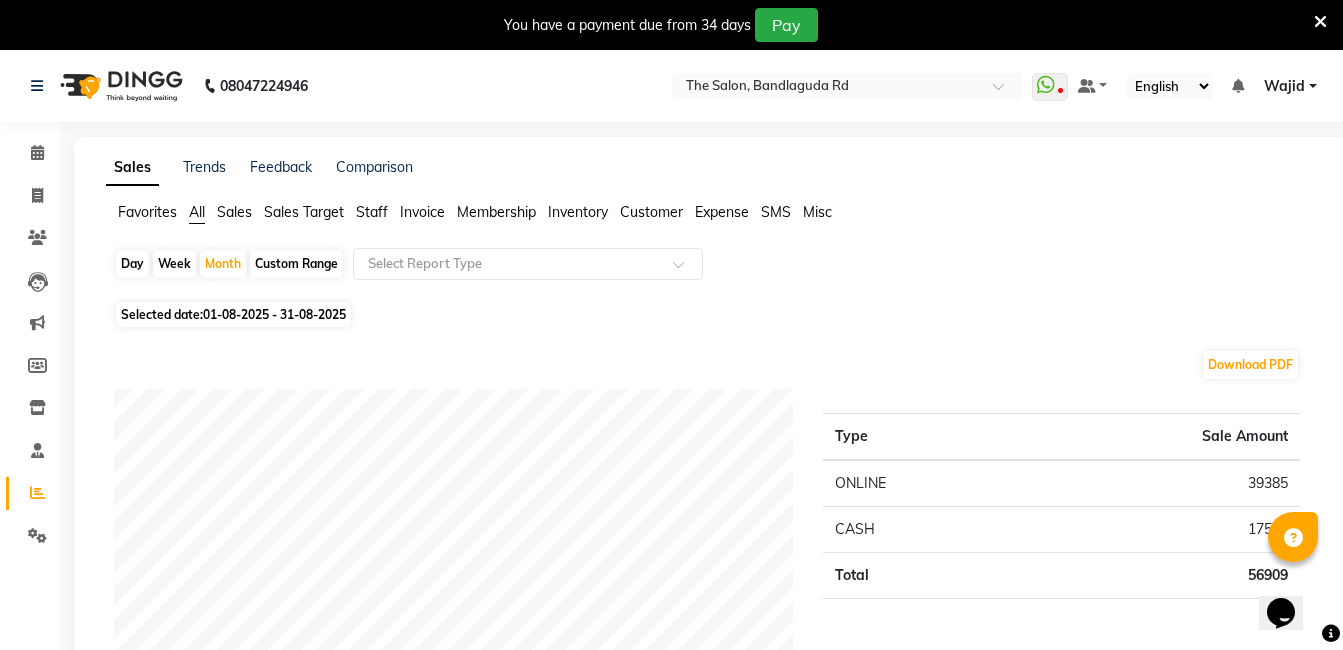 click on "Week" 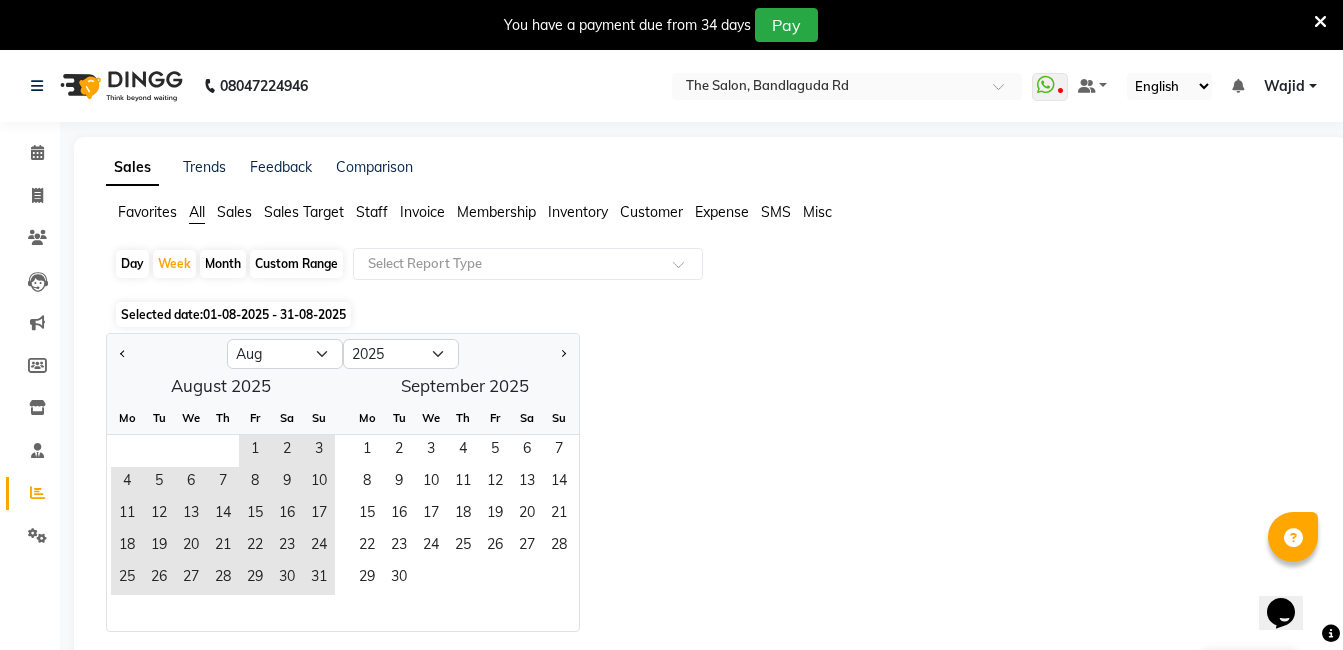 click on "Day" 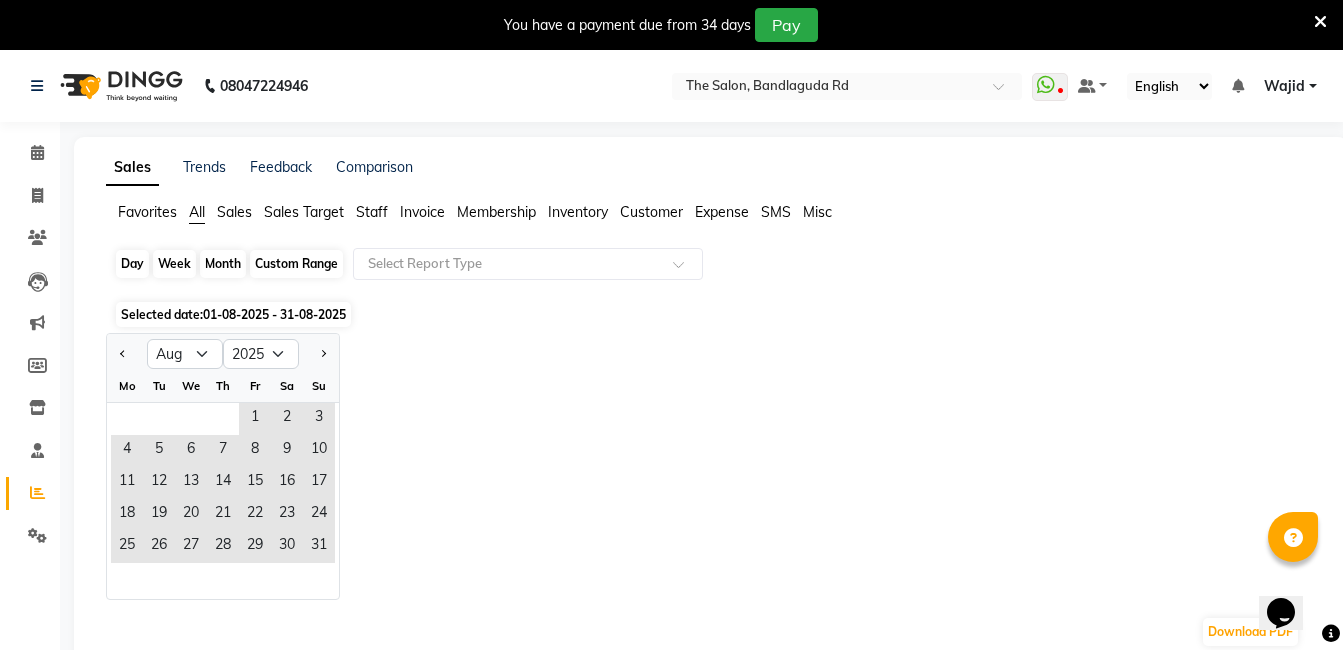 click on "Day" 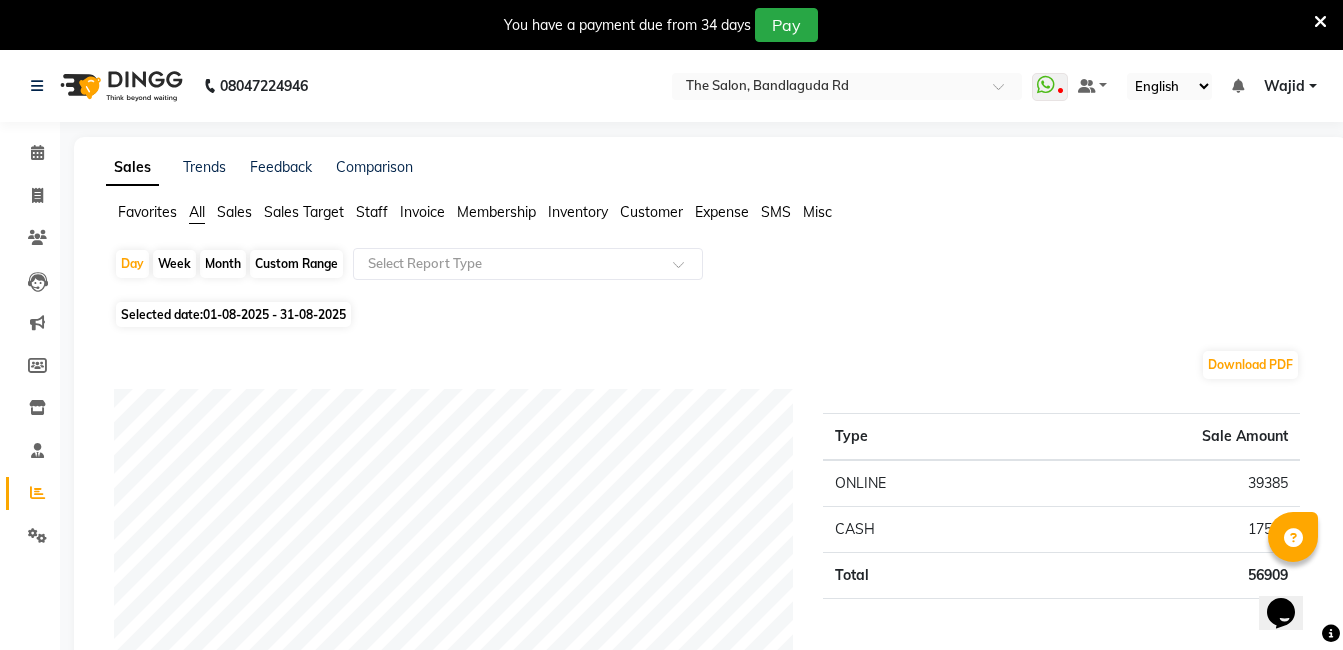 drag, startPoint x: 1341, startPoint y: 99, endPoint x: 1352, endPoint y: 150, distance: 52.17279 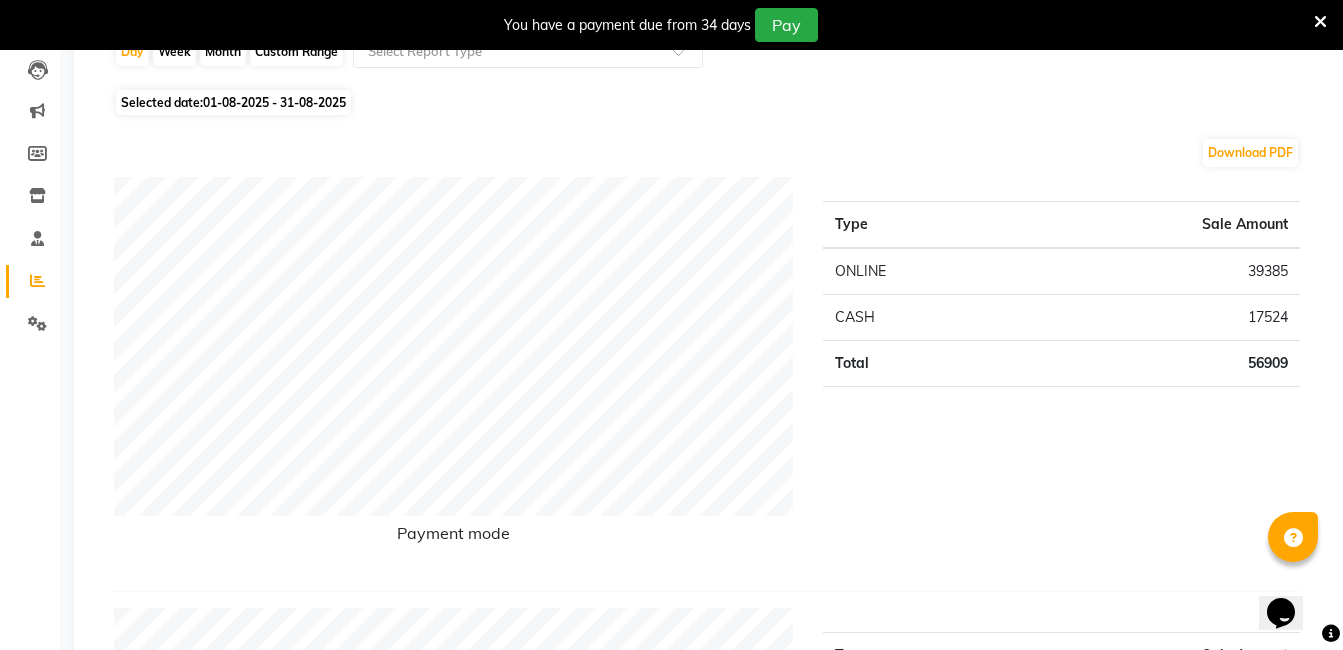 scroll, scrollTop: 0, scrollLeft: 0, axis: both 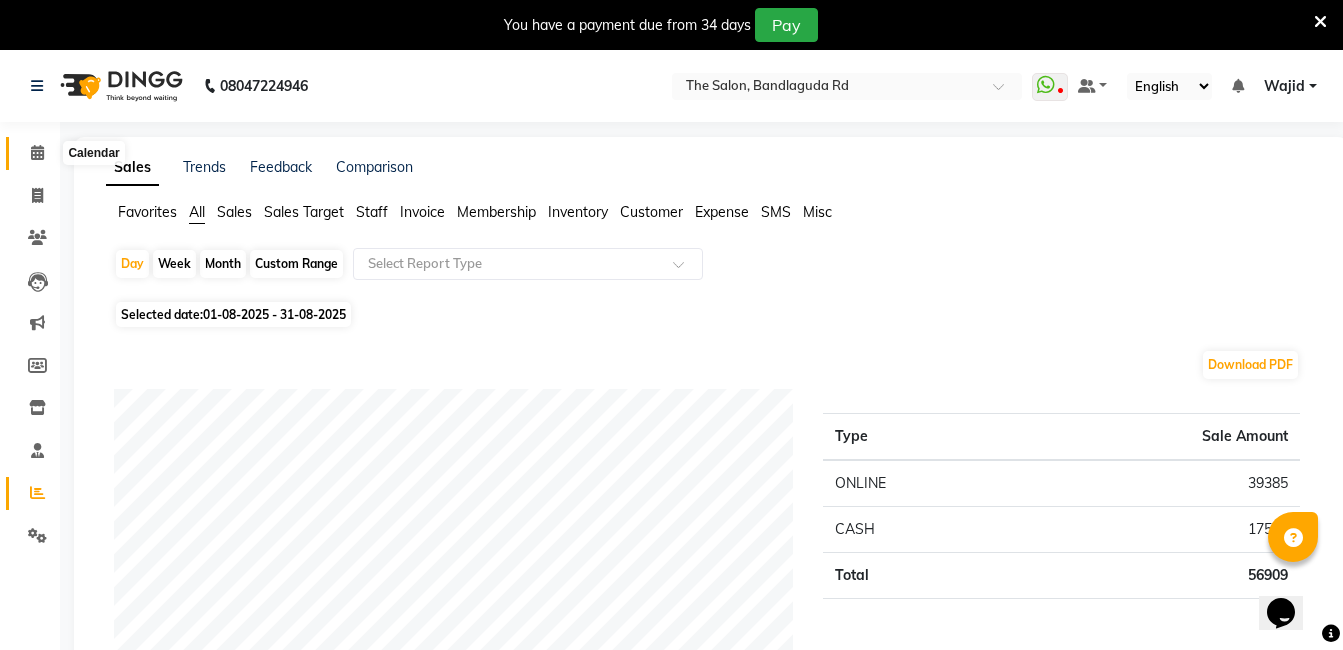 click 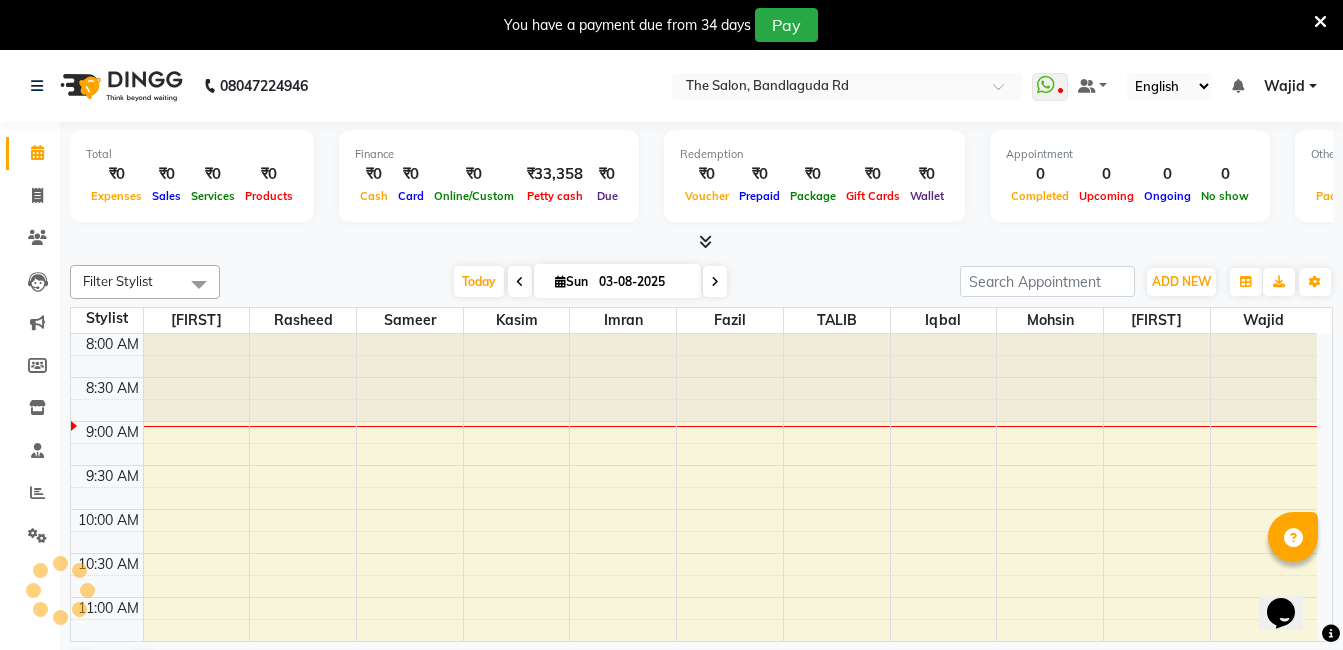 scroll, scrollTop: 0, scrollLeft: 0, axis: both 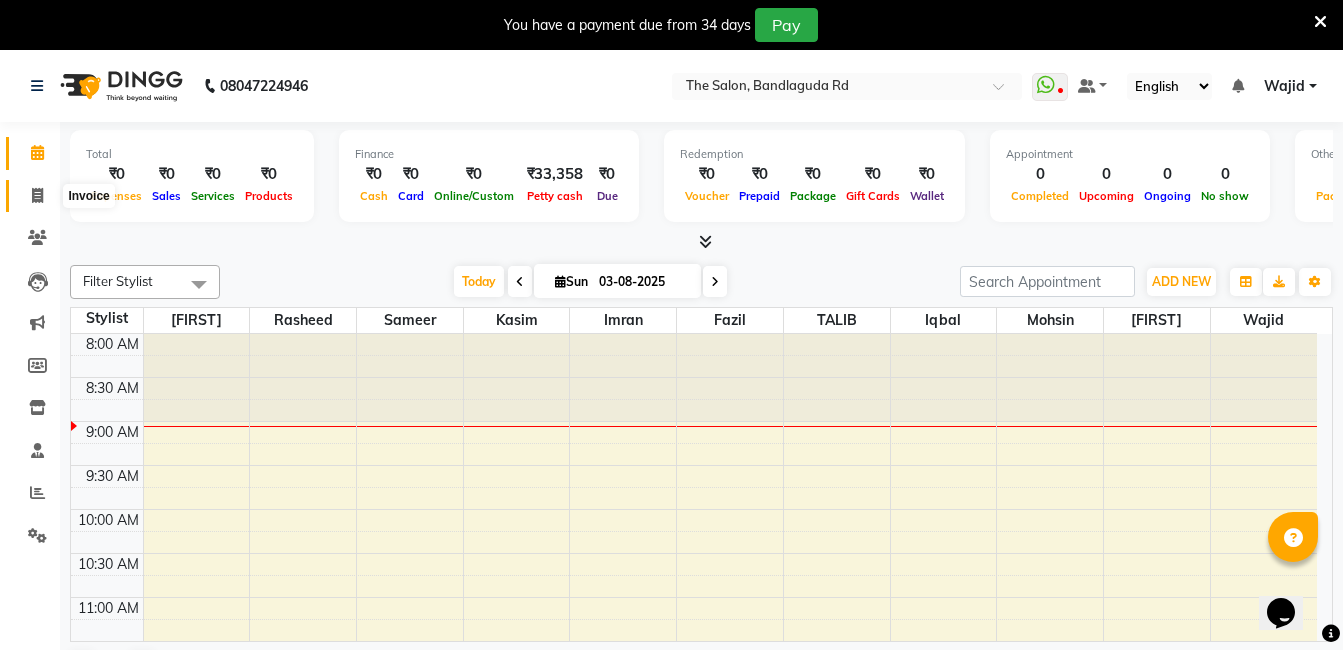 click 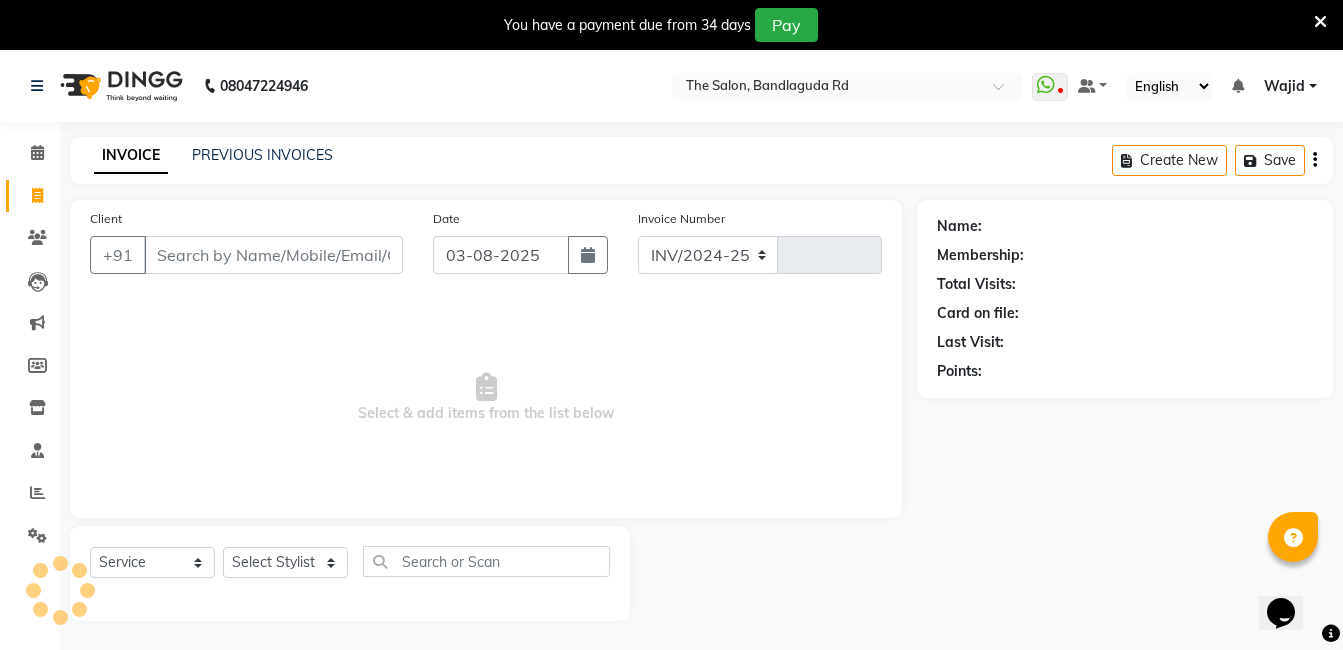 select on "5198" 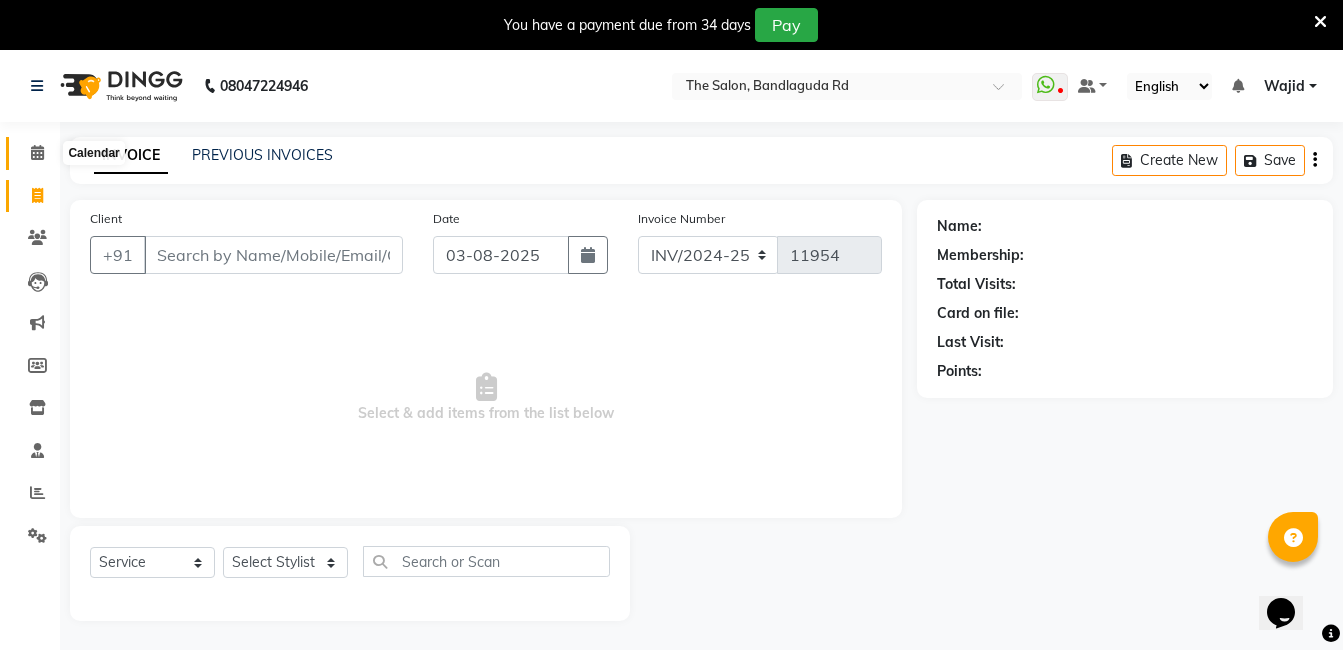 click 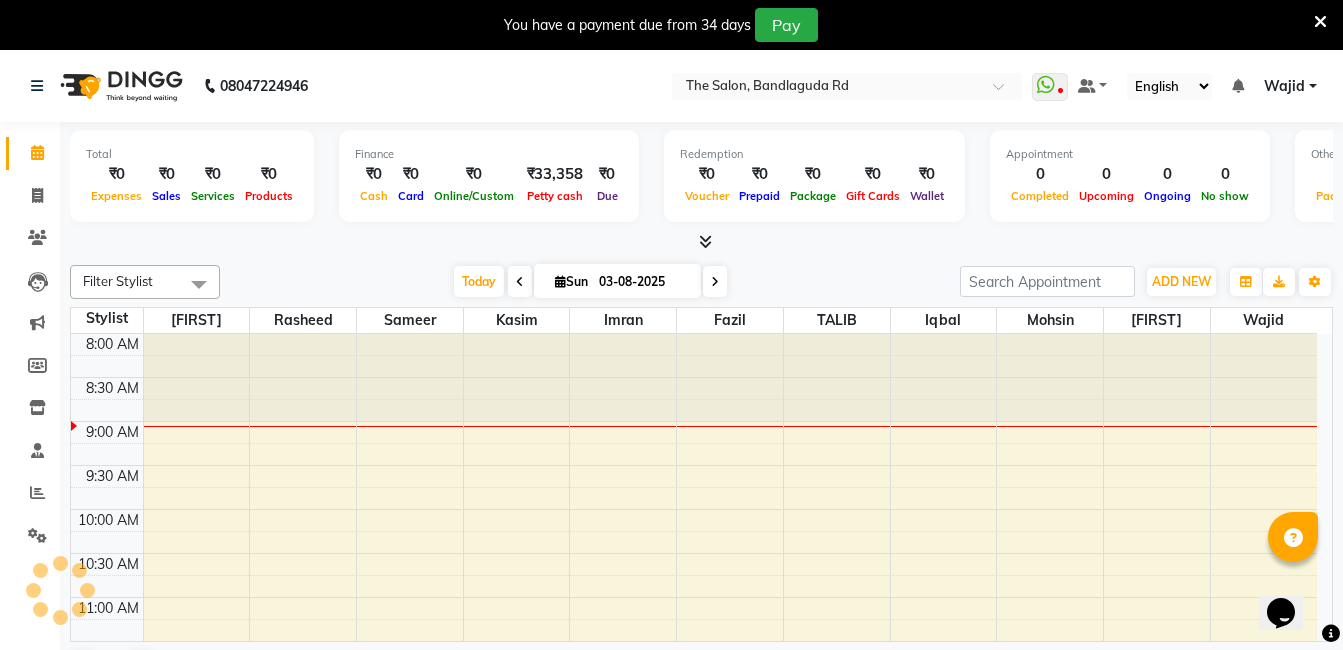 scroll, scrollTop: 0, scrollLeft: 0, axis: both 